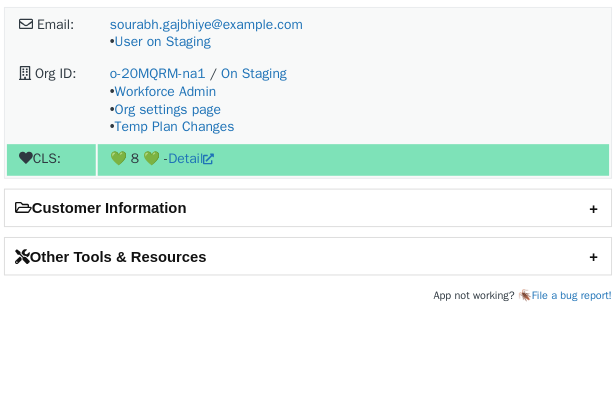 scroll, scrollTop: 0, scrollLeft: 0, axis: both 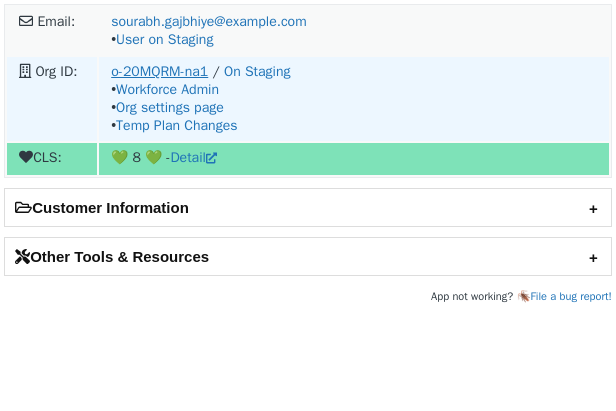 click on "o-20MQRM-na1" at bounding box center (159, 71) 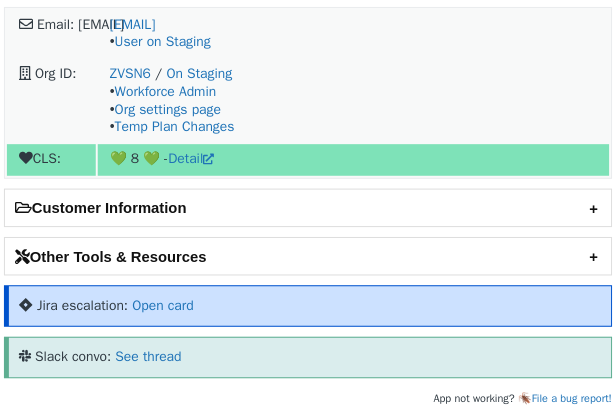 scroll, scrollTop: 0, scrollLeft: 0, axis: both 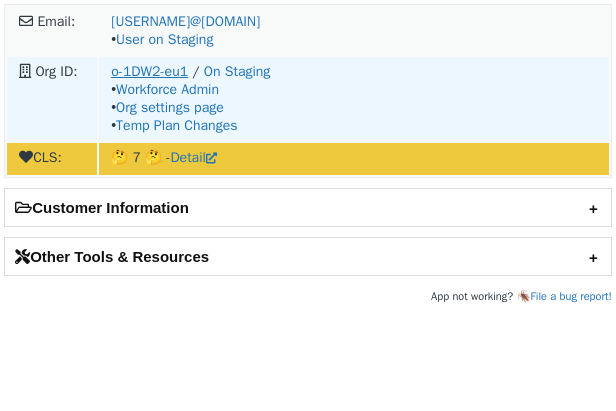 click on "o-1DW2-eu1" at bounding box center (149, 71) 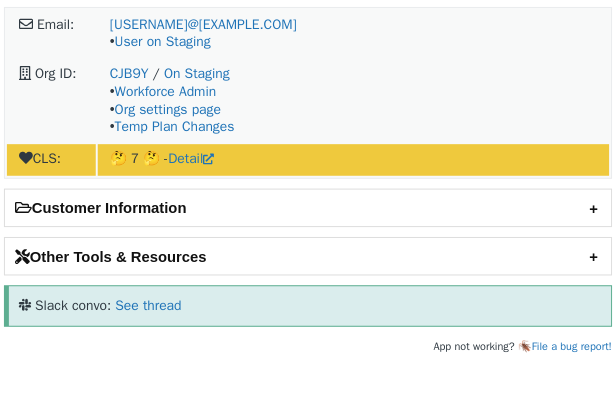 scroll, scrollTop: 0, scrollLeft: 0, axis: both 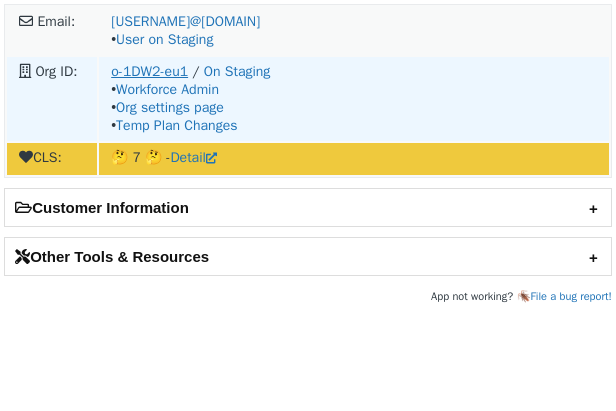 click on "o-1DW2-eu1" at bounding box center [149, 71] 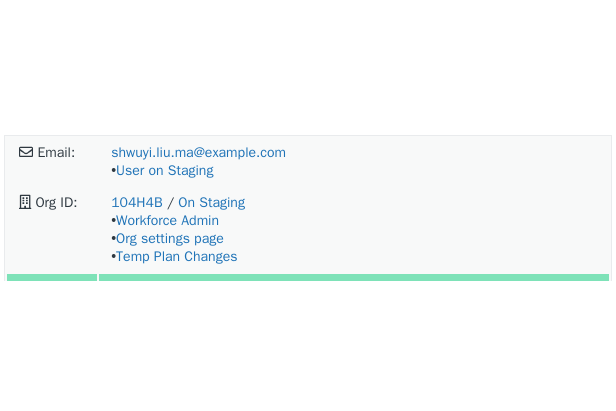 scroll, scrollTop: 0, scrollLeft: 0, axis: both 